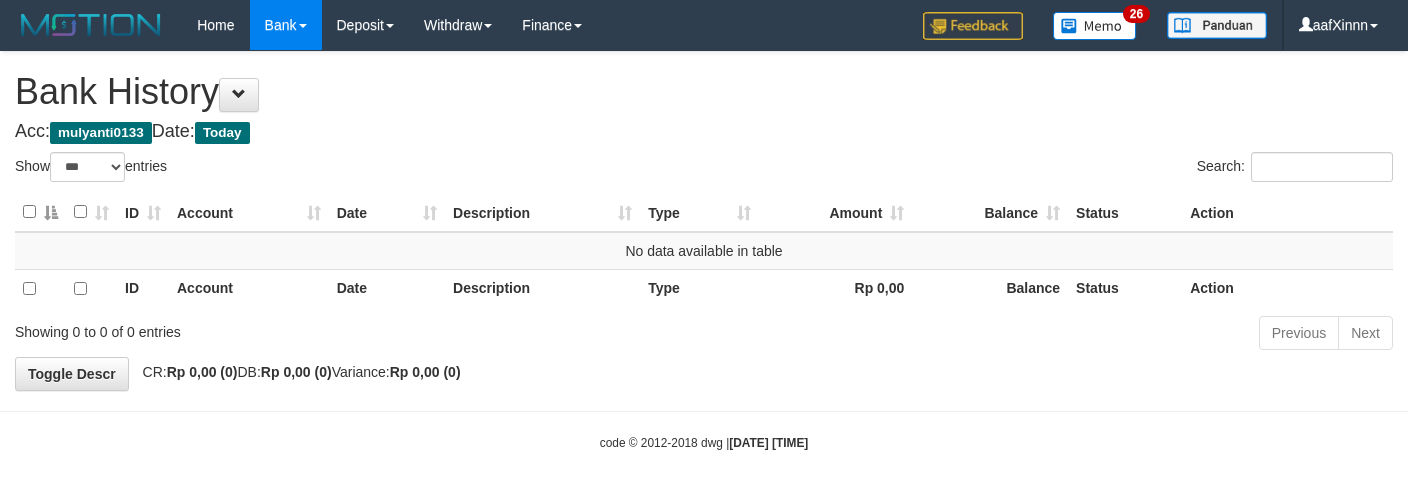 select on "***" 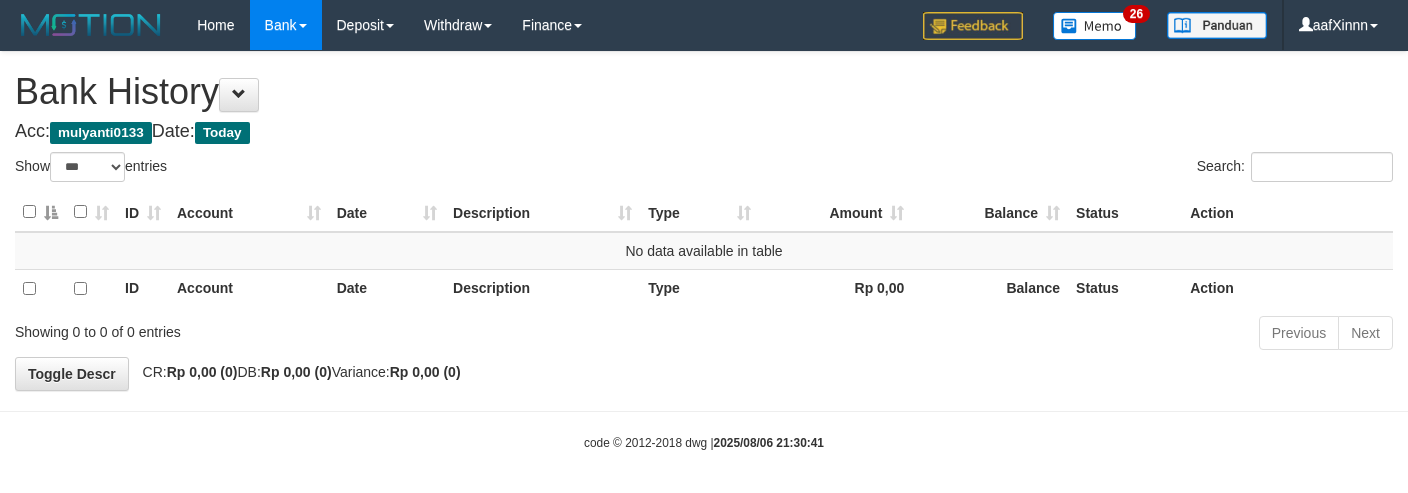 select on "***" 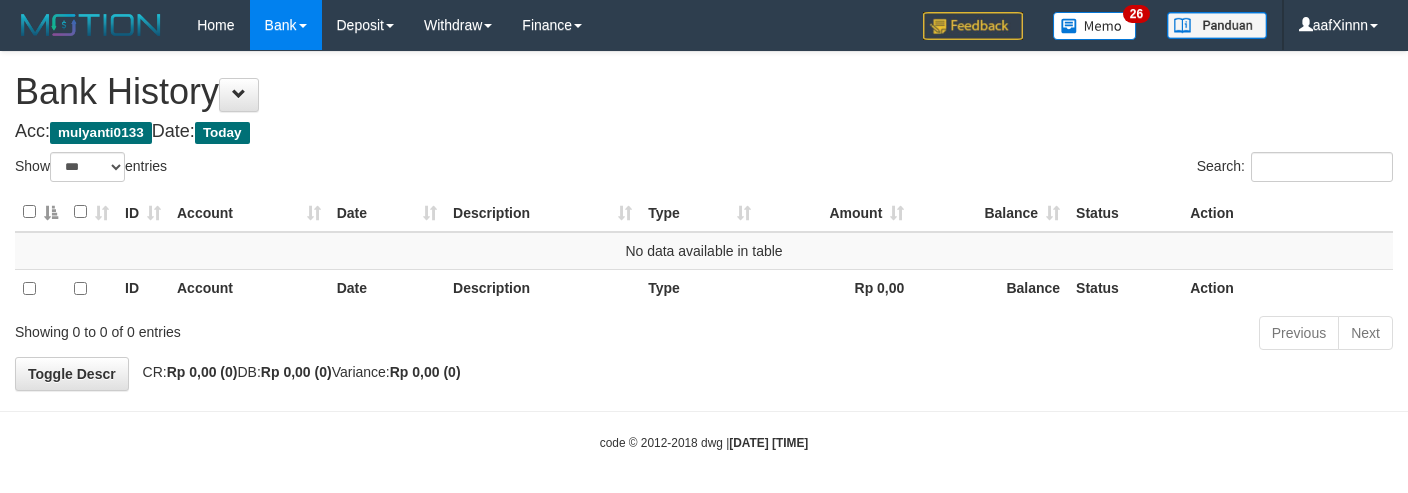 select on "***" 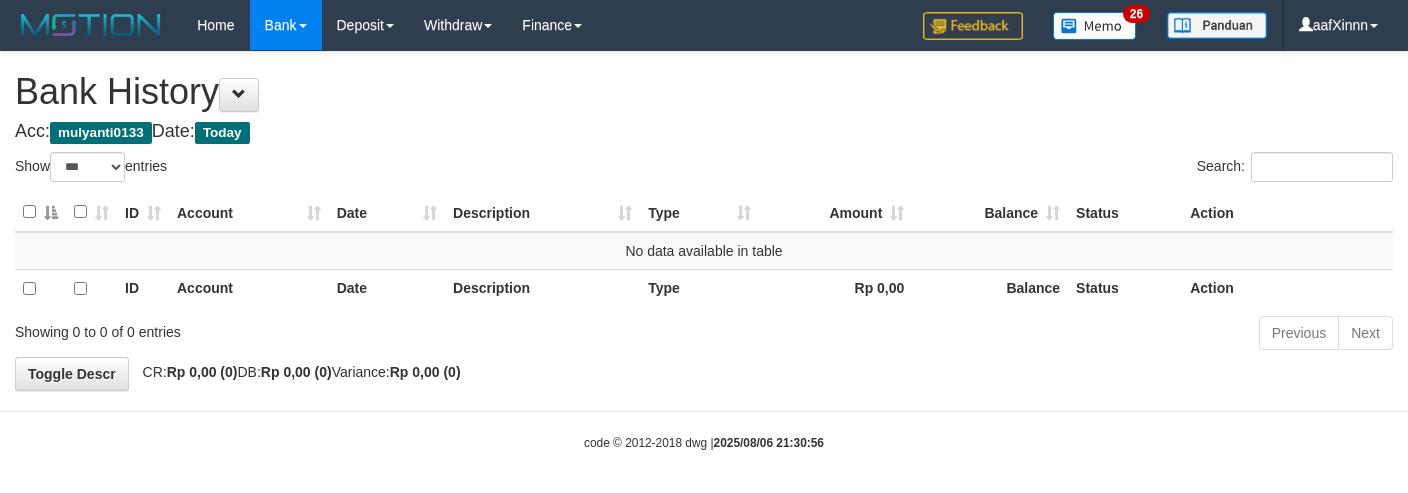 select on "***" 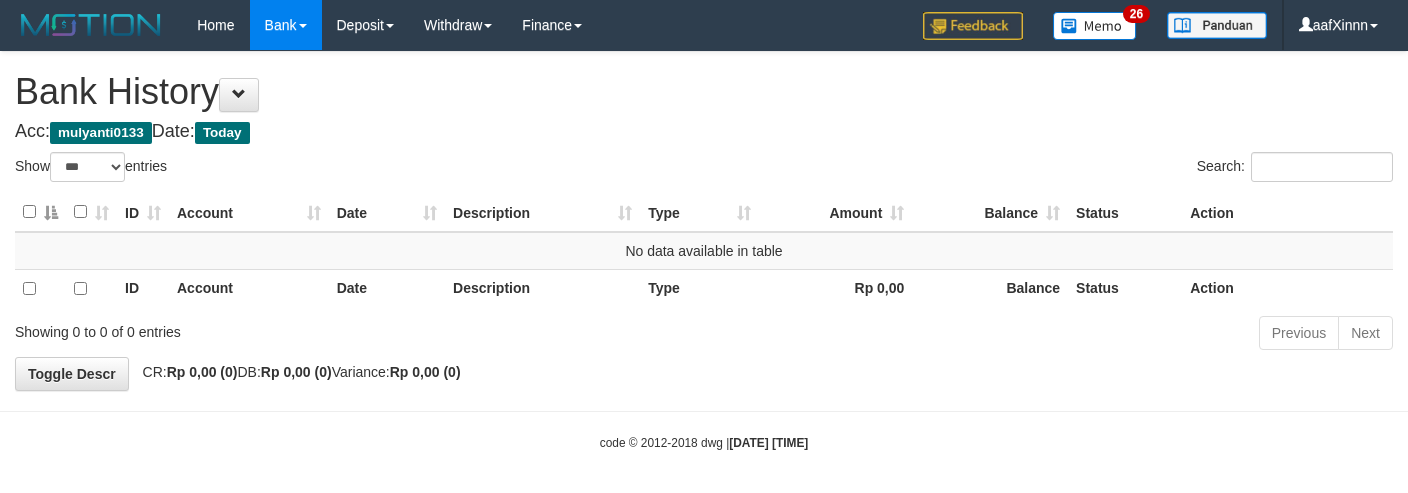 select on "***" 